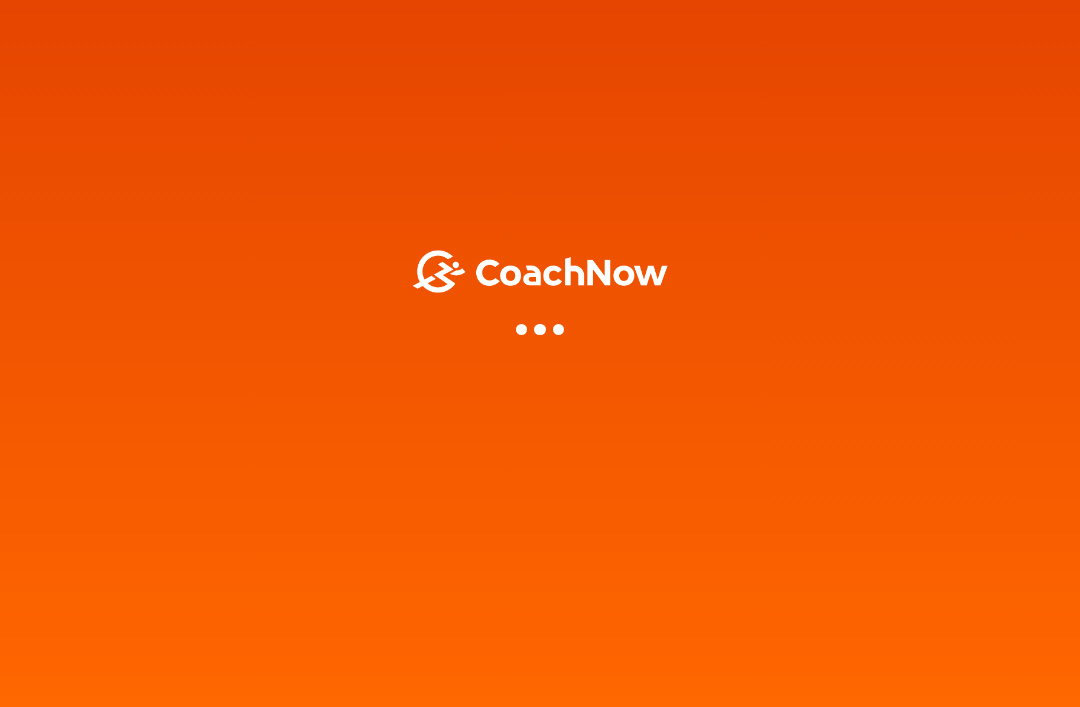 scroll, scrollTop: 0, scrollLeft: 0, axis: both 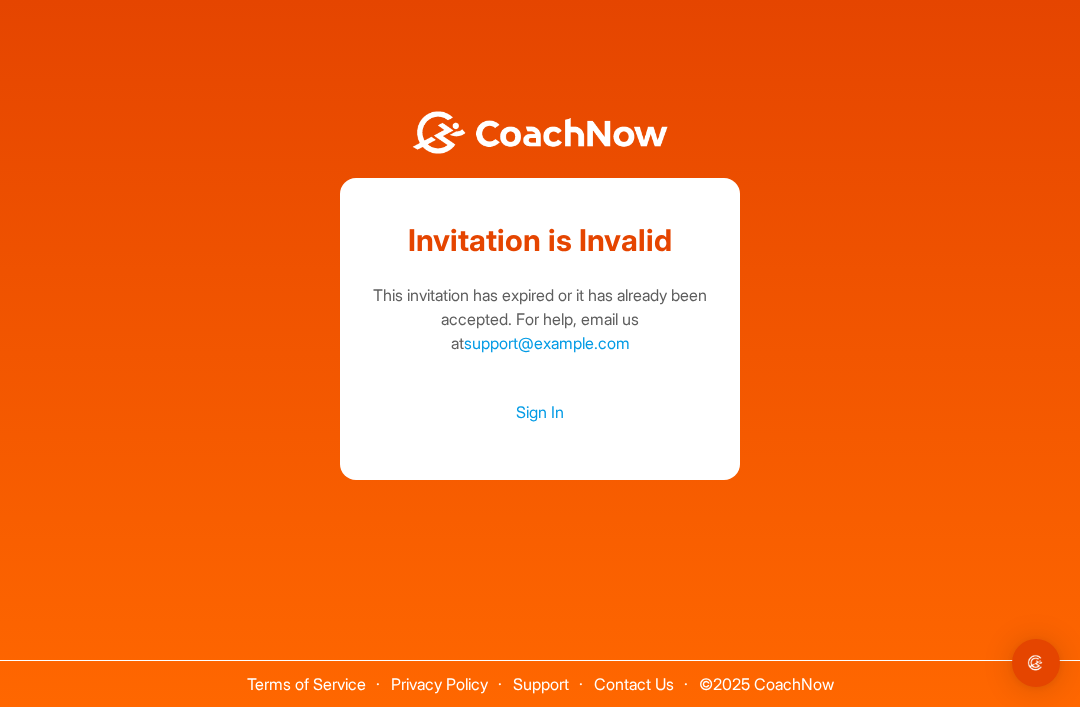 click on "Sign In" at bounding box center (540, 412) 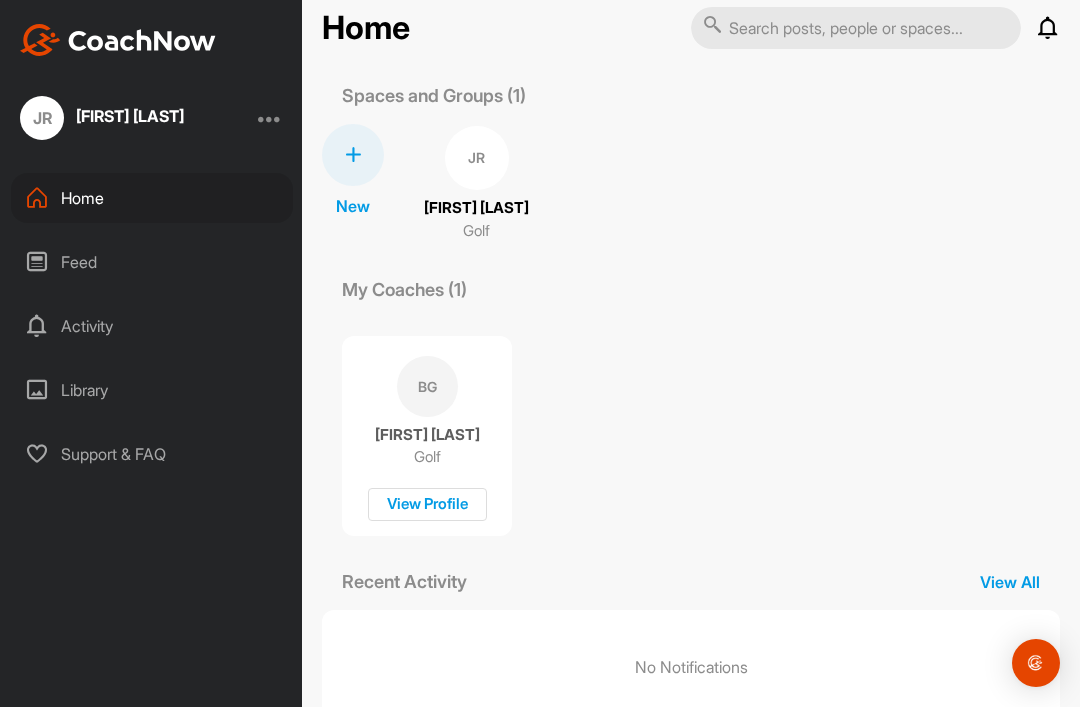 scroll, scrollTop: 33, scrollLeft: 0, axis: vertical 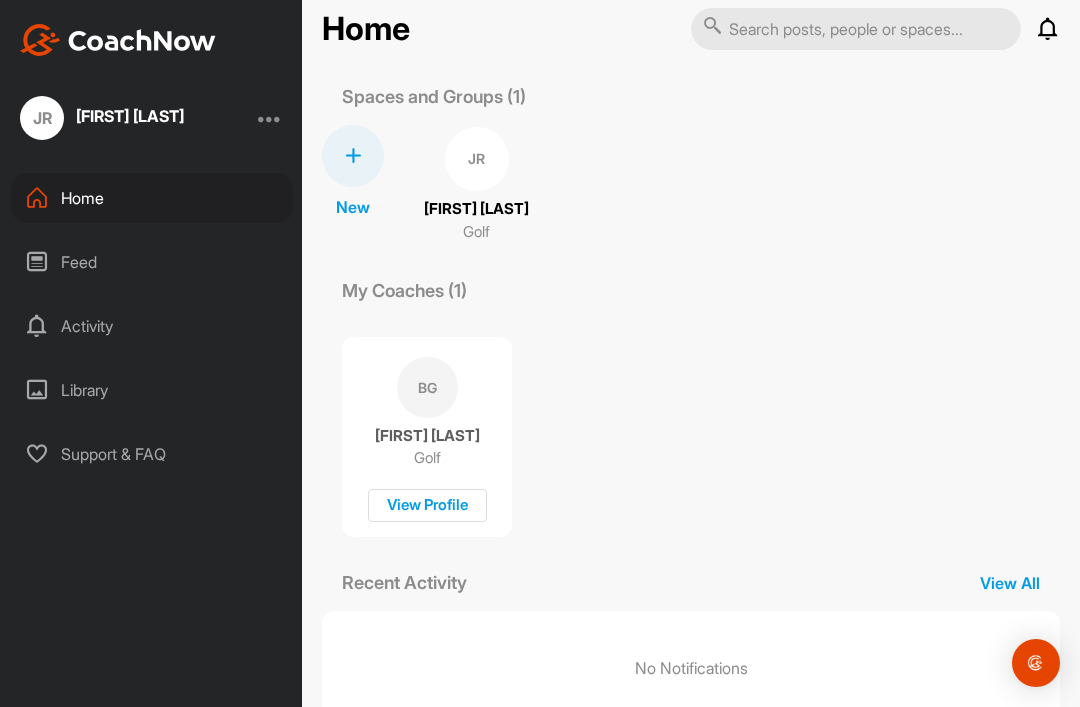 click on "View All" at bounding box center (1010, 583) 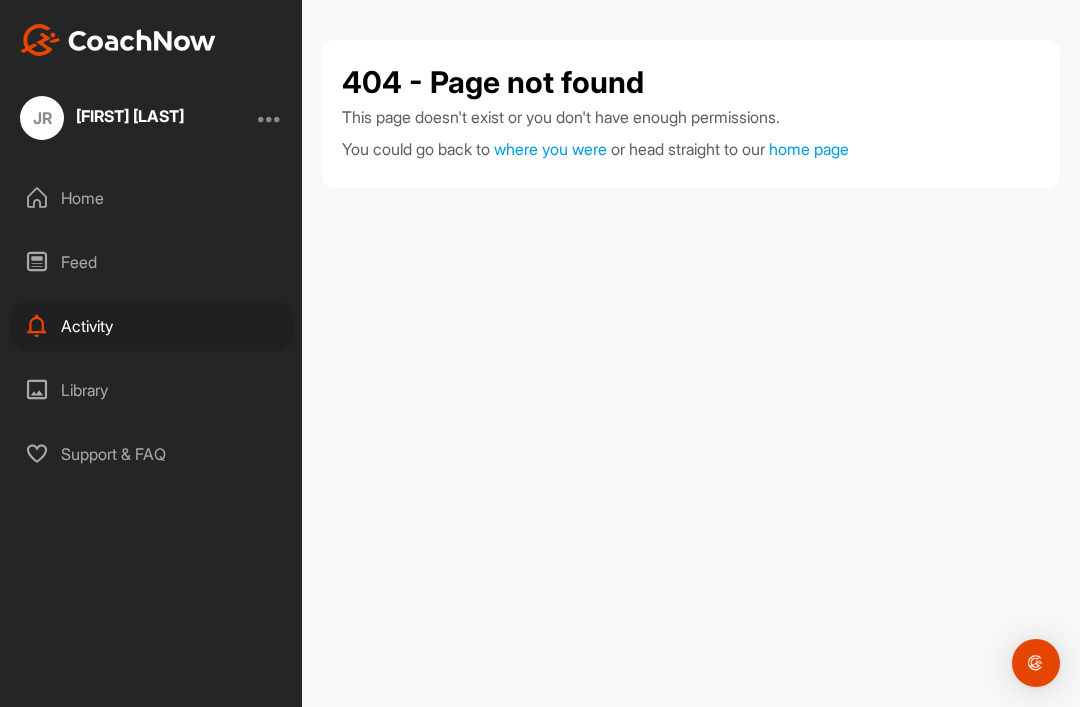click on "Home" at bounding box center [152, 198] 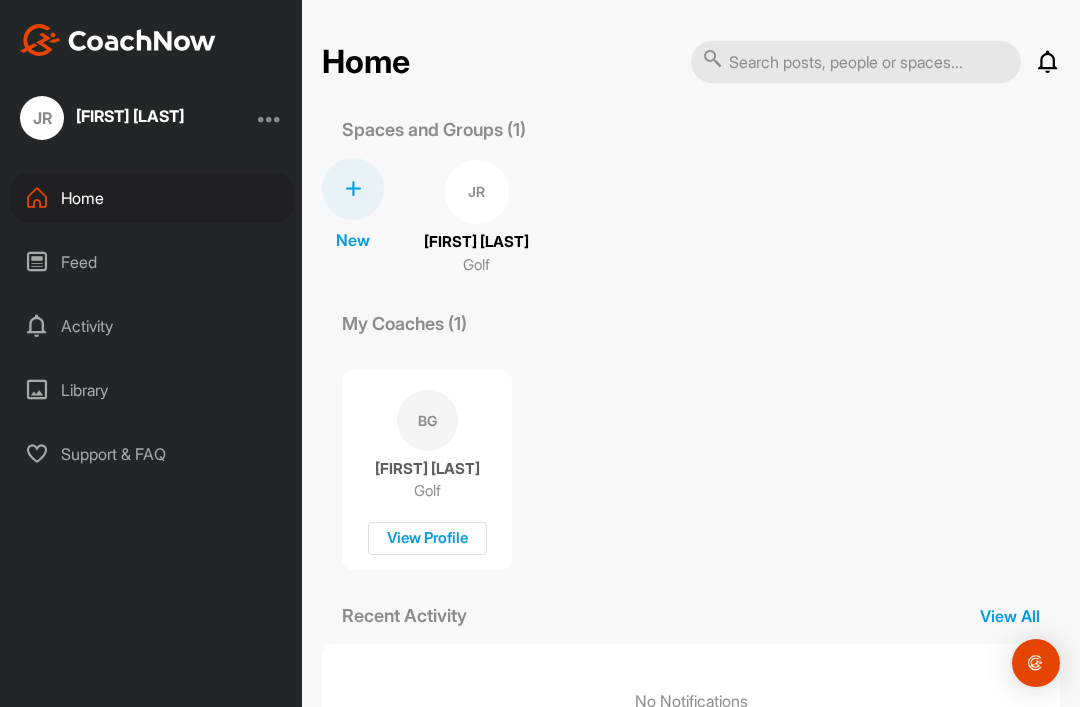click on "BG Brian Gardner Golf View Profile" at bounding box center [427, 470] 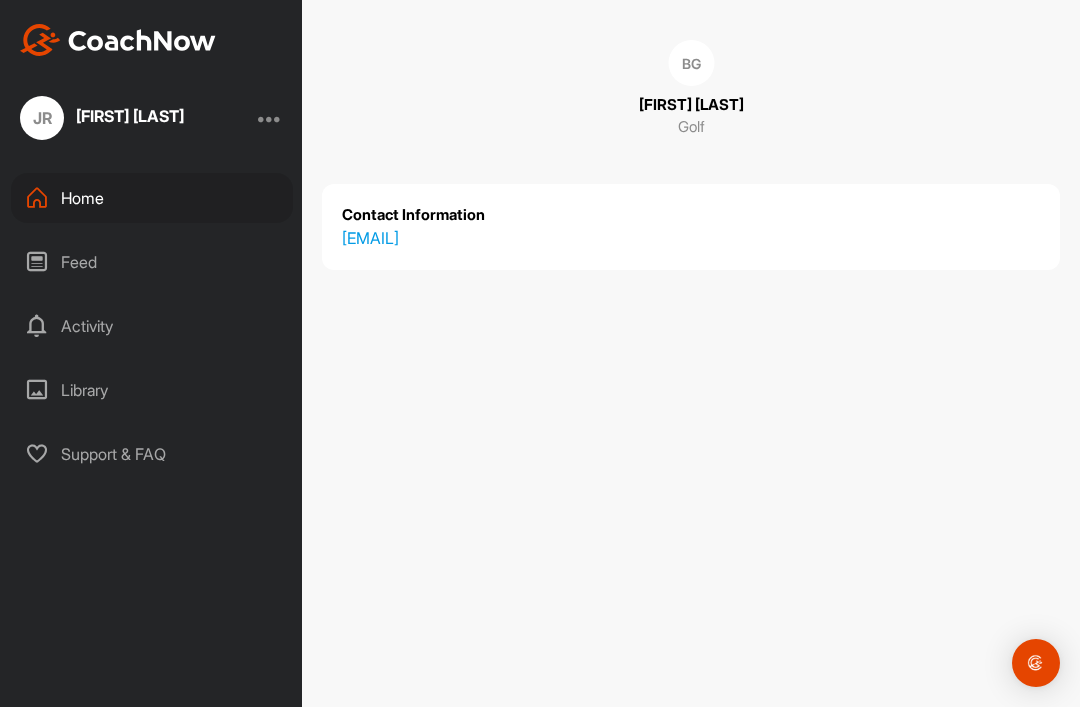 click on "Activity" at bounding box center (152, 326) 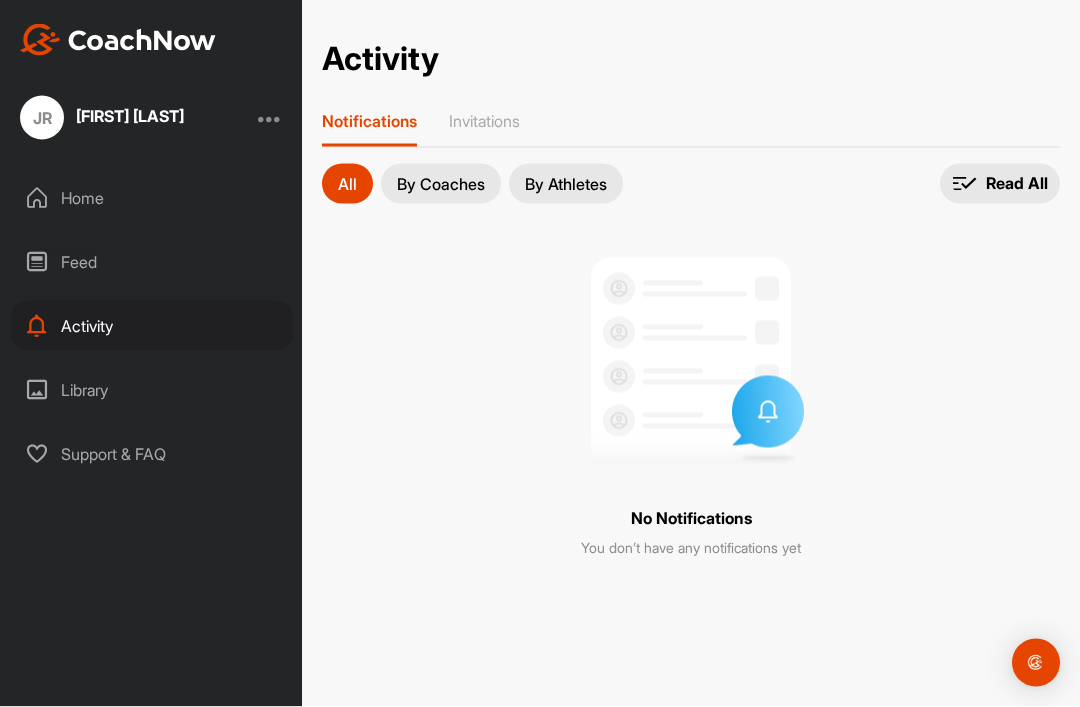 scroll, scrollTop: 64, scrollLeft: 0, axis: vertical 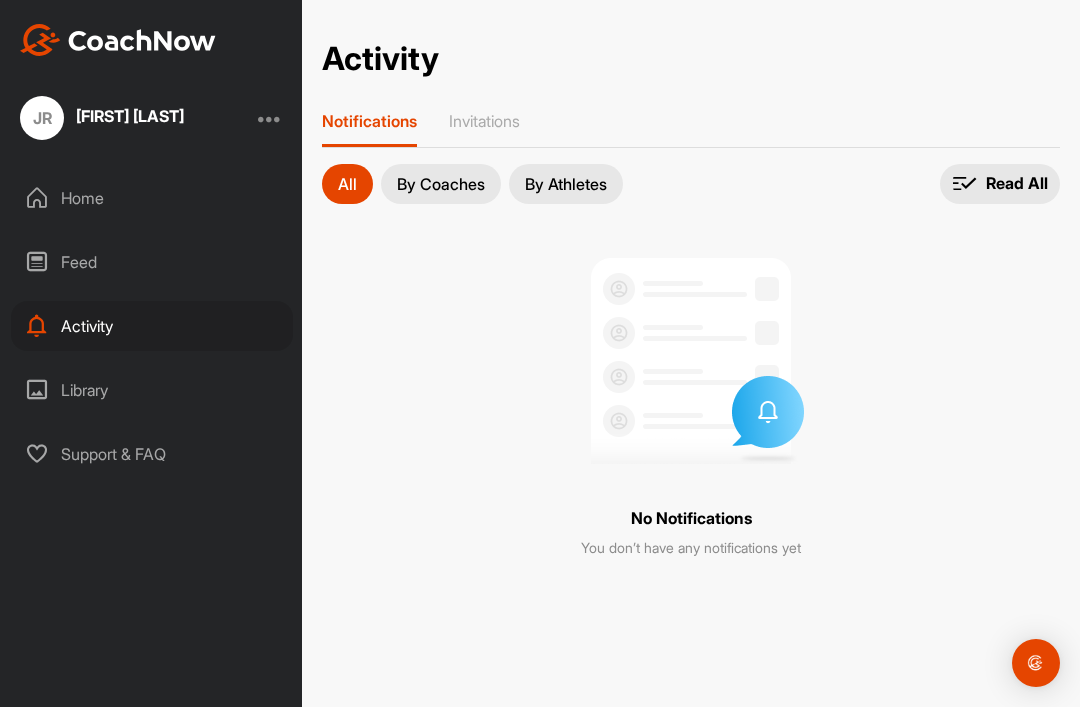 click on "Home" at bounding box center [152, 198] 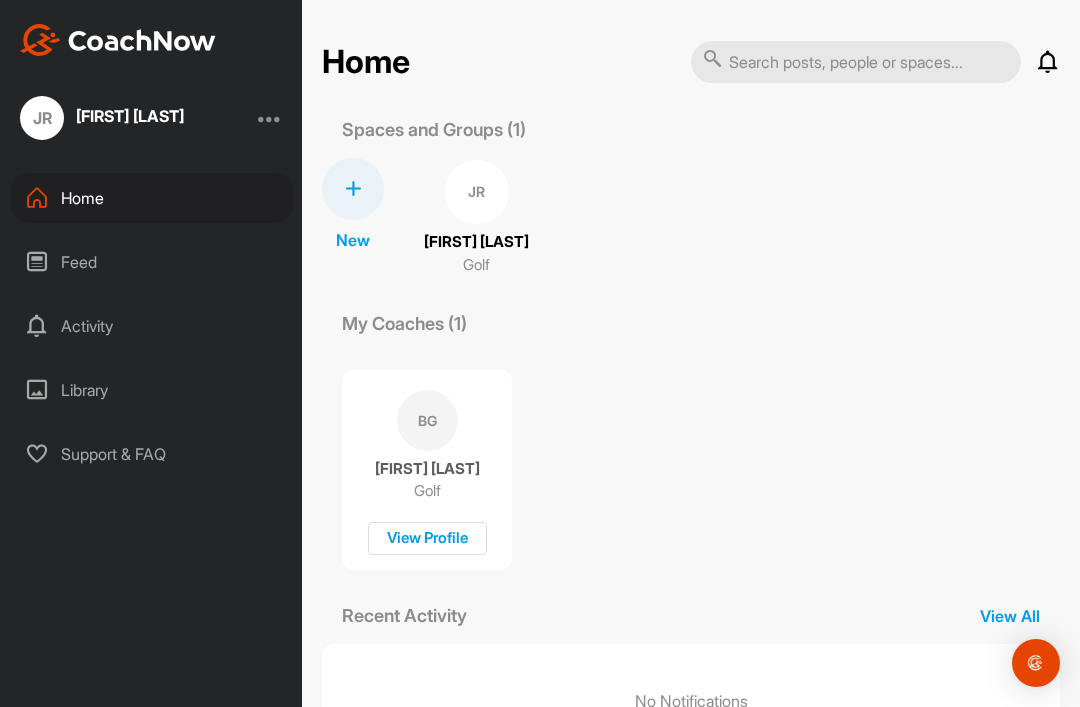 scroll, scrollTop: 0, scrollLeft: 0, axis: both 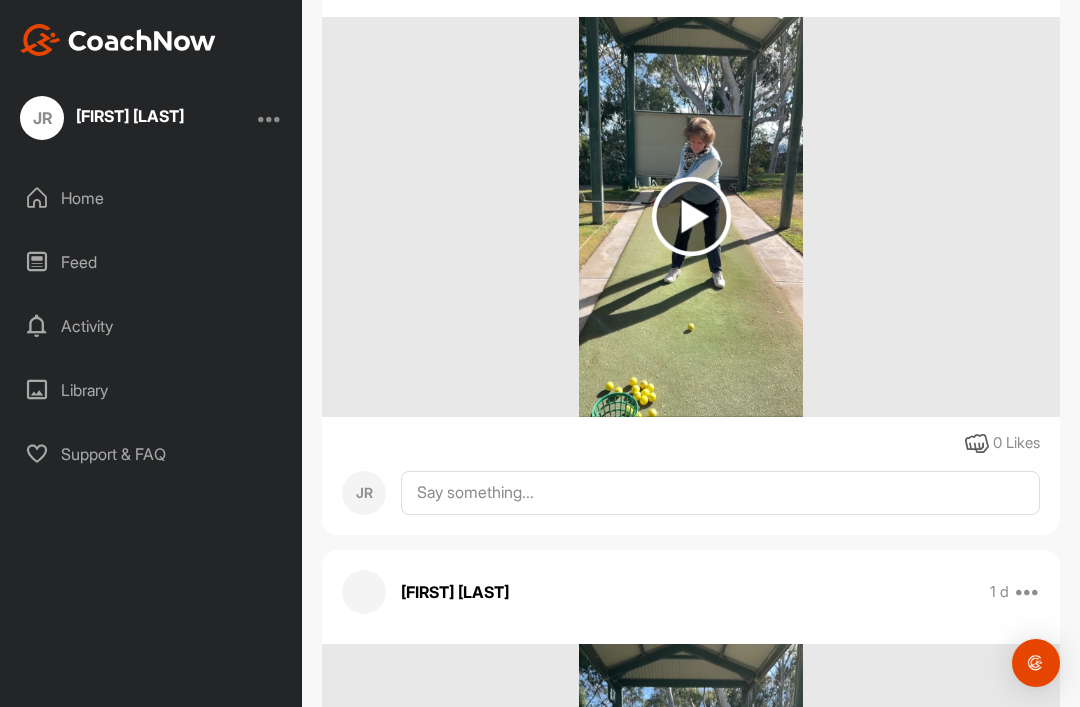 click at bounding box center (691, 216) 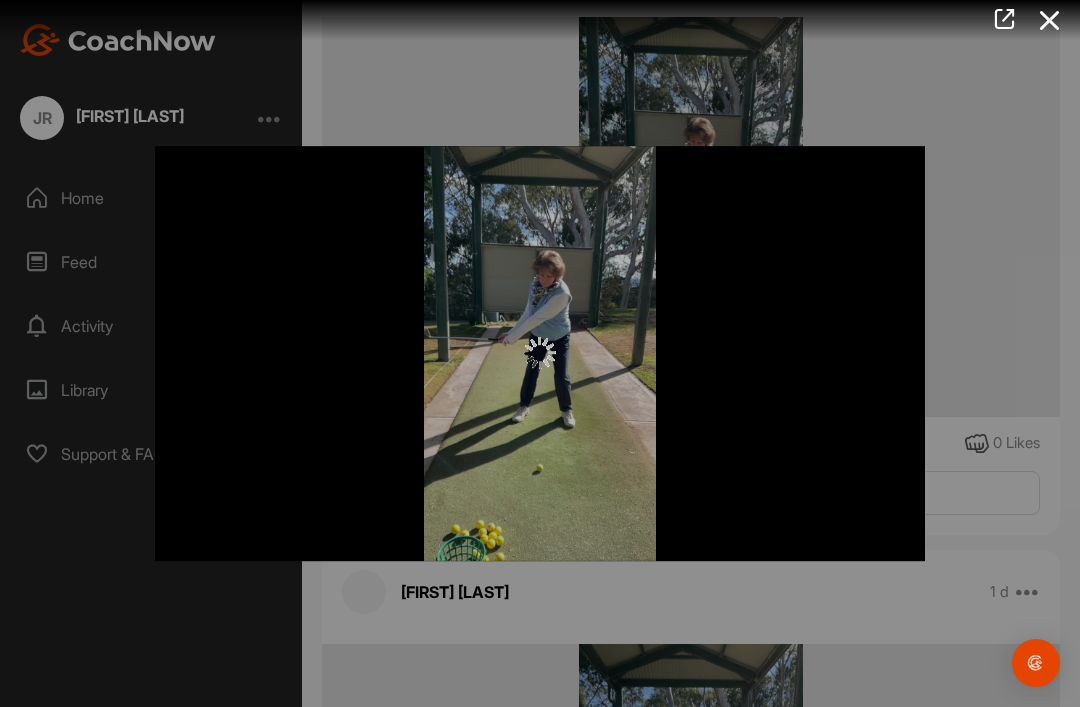 click at bounding box center (1050, 20) 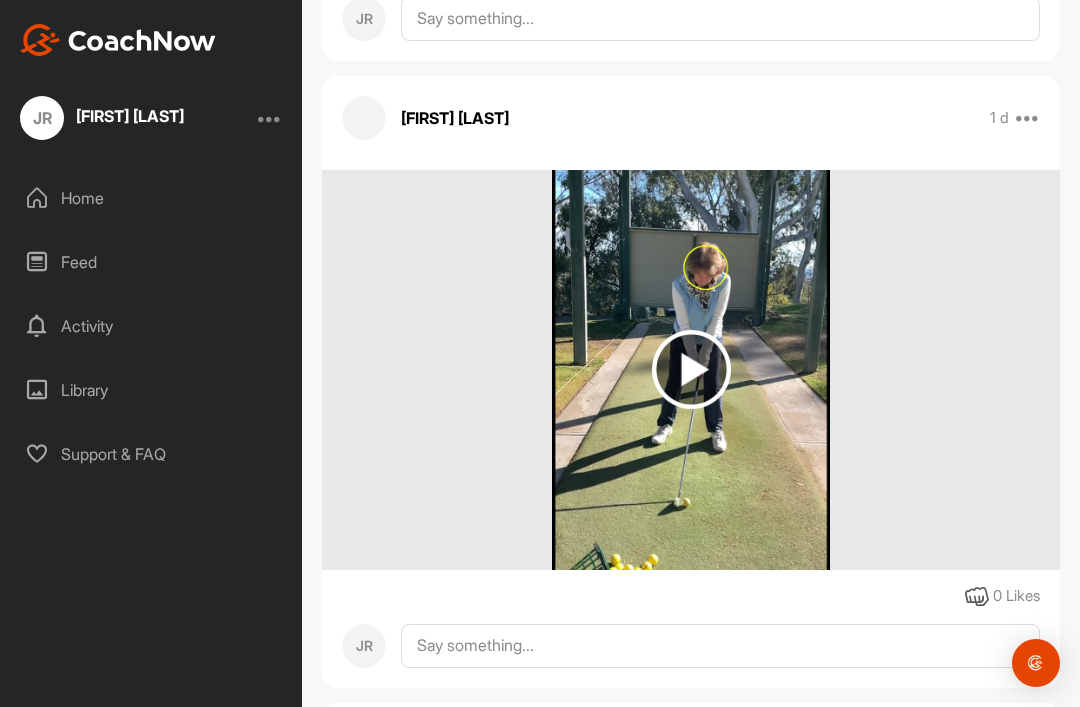 scroll, scrollTop: 2194, scrollLeft: 0, axis: vertical 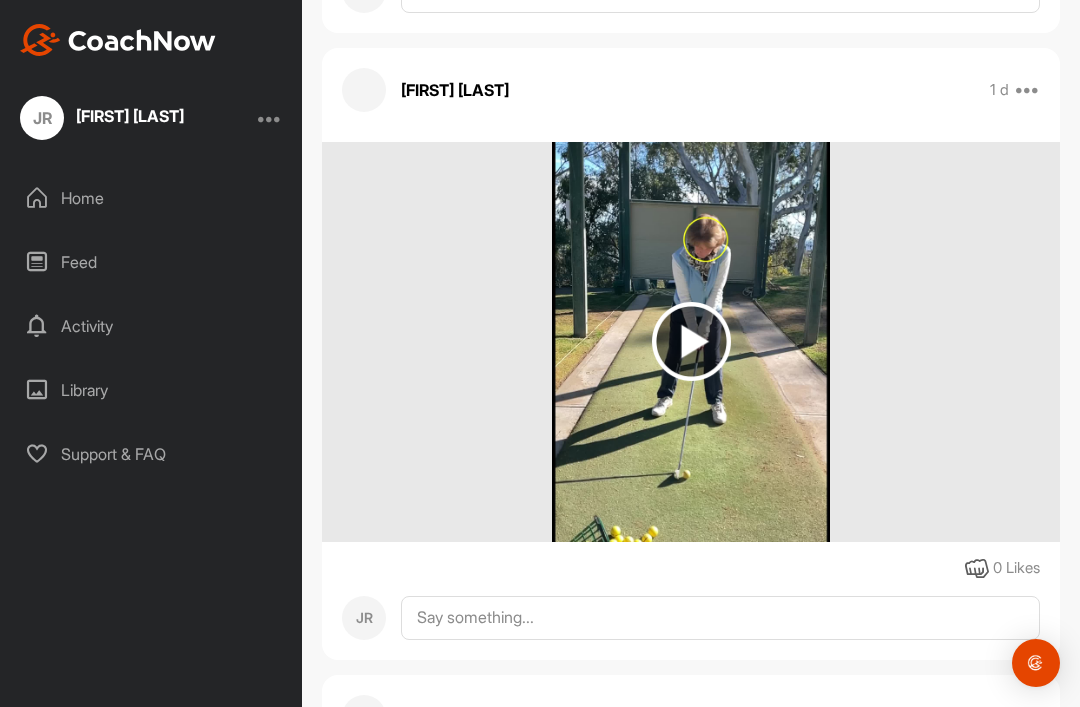 click at bounding box center [691, 341] 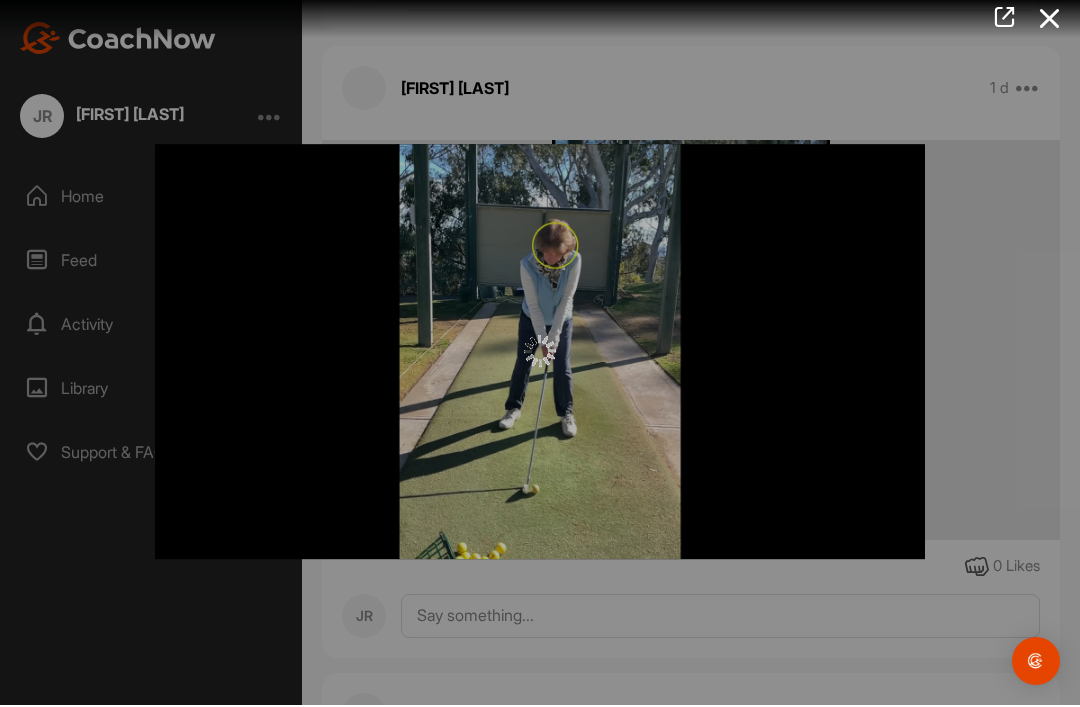 scroll, scrollTop: 0, scrollLeft: 0, axis: both 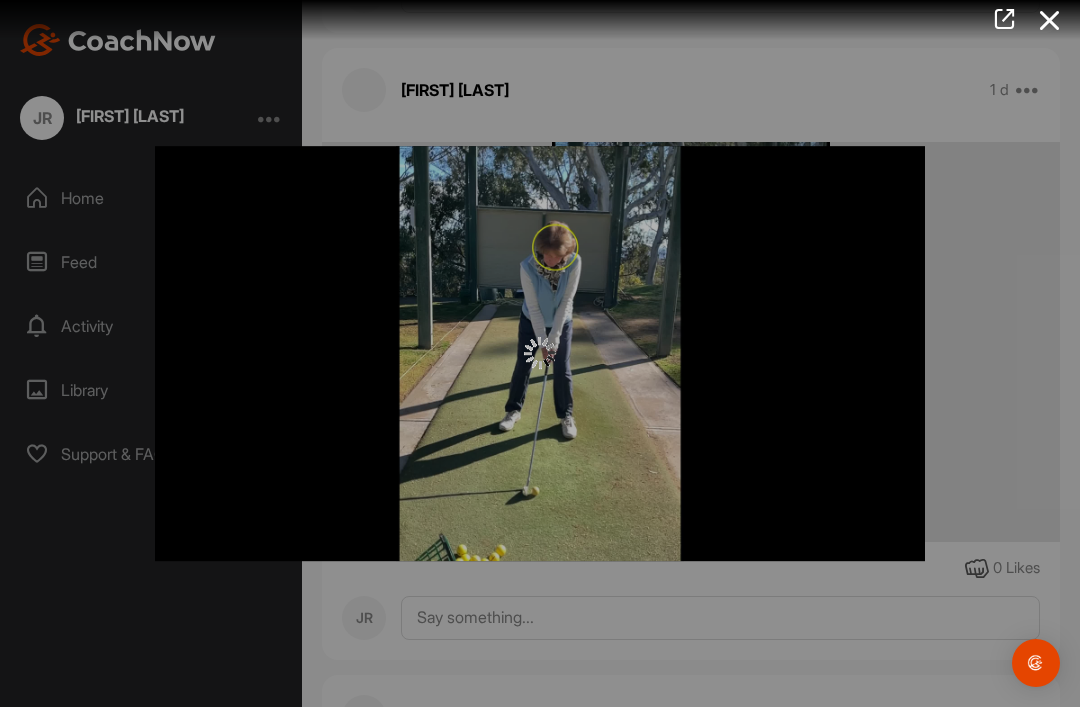 click at bounding box center [1050, 20] 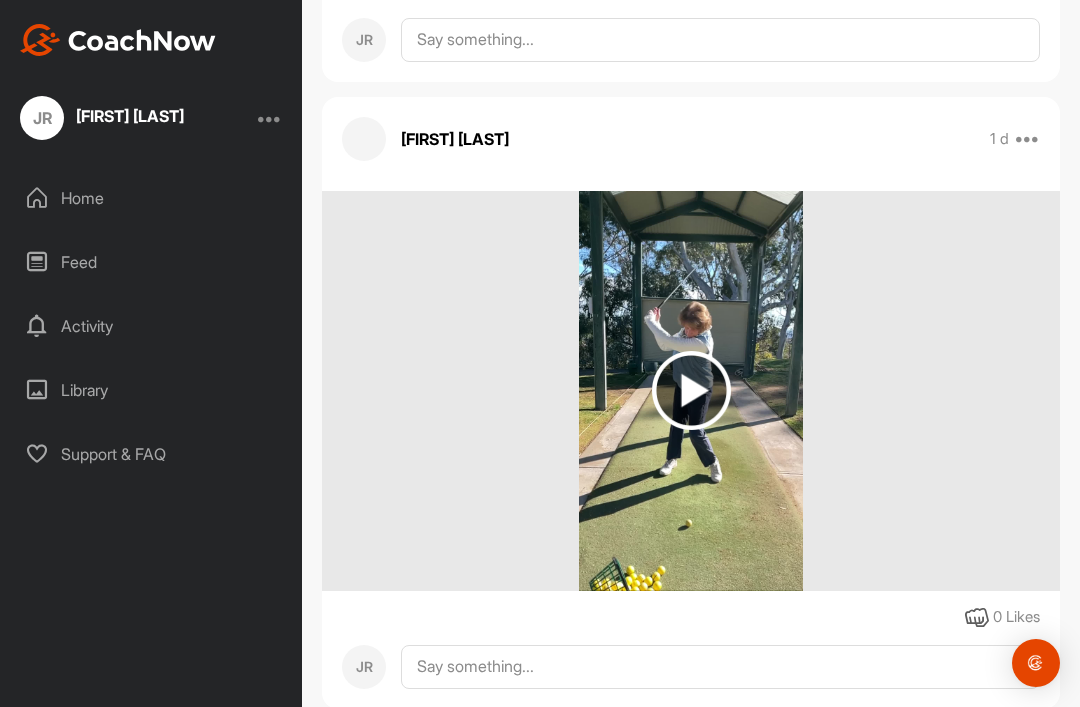 scroll, scrollTop: 3398, scrollLeft: 0, axis: vertical 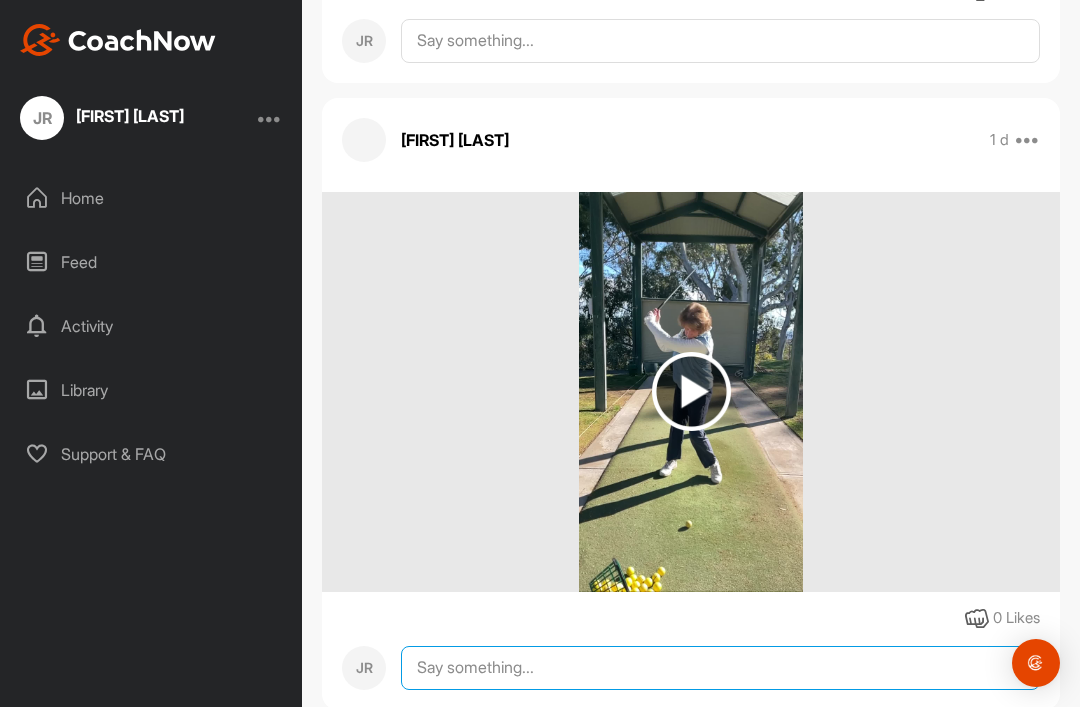 click at bounding box center [720, 668] 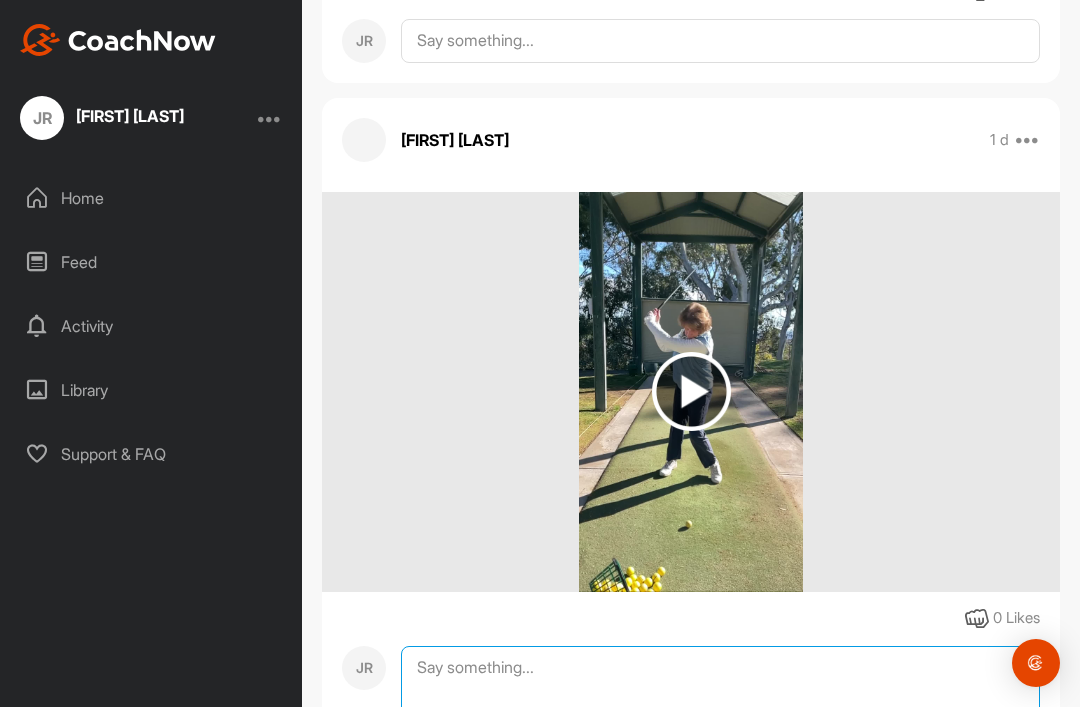 scroll, scrollTop: 64, scrollLeft: 0, axis: vertical 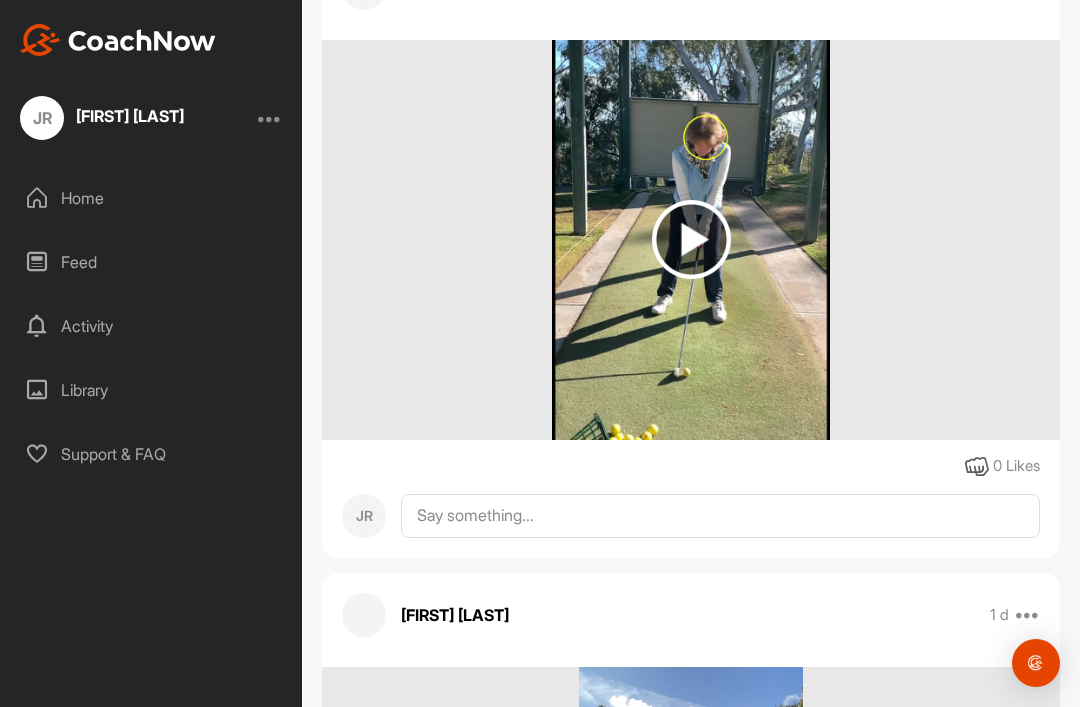 click at bounding box center [691, 239] 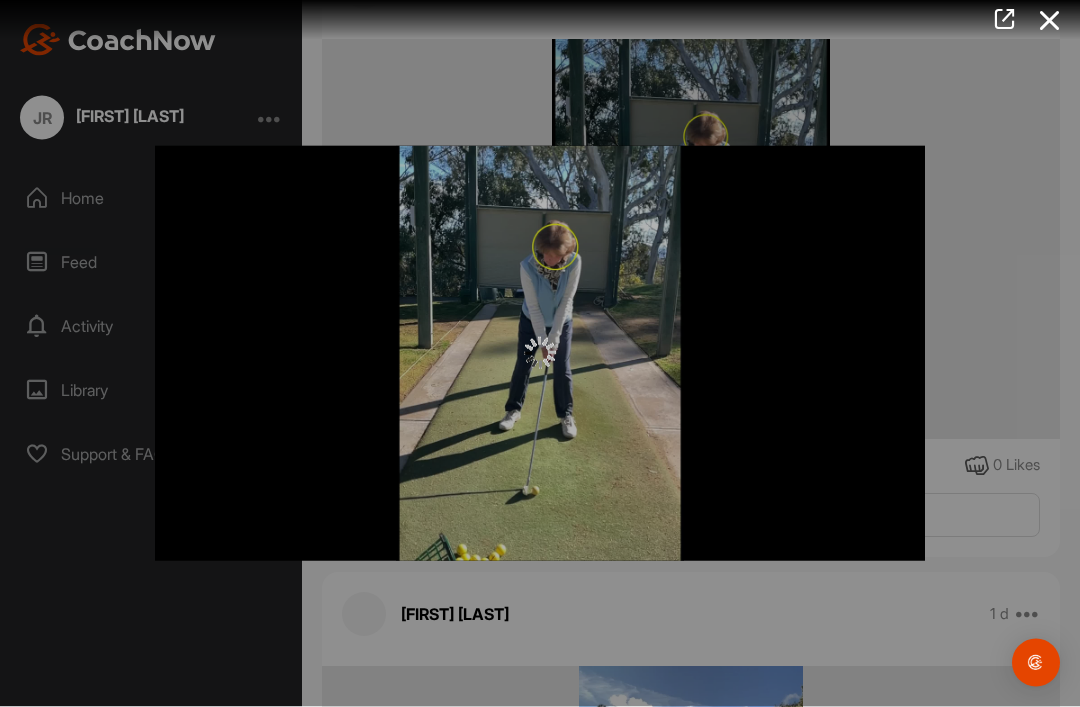 scroll, scrollTop: 0, scrollLeft: 0, axis: both 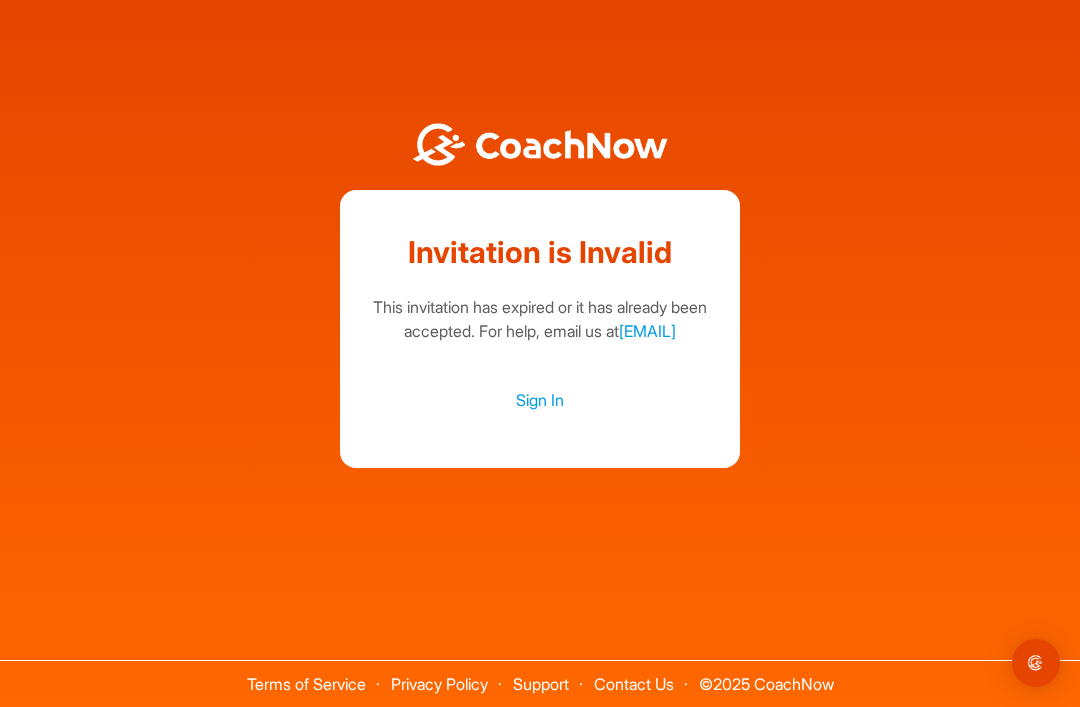 click on "Sign In" at bounding box center [540, 400] 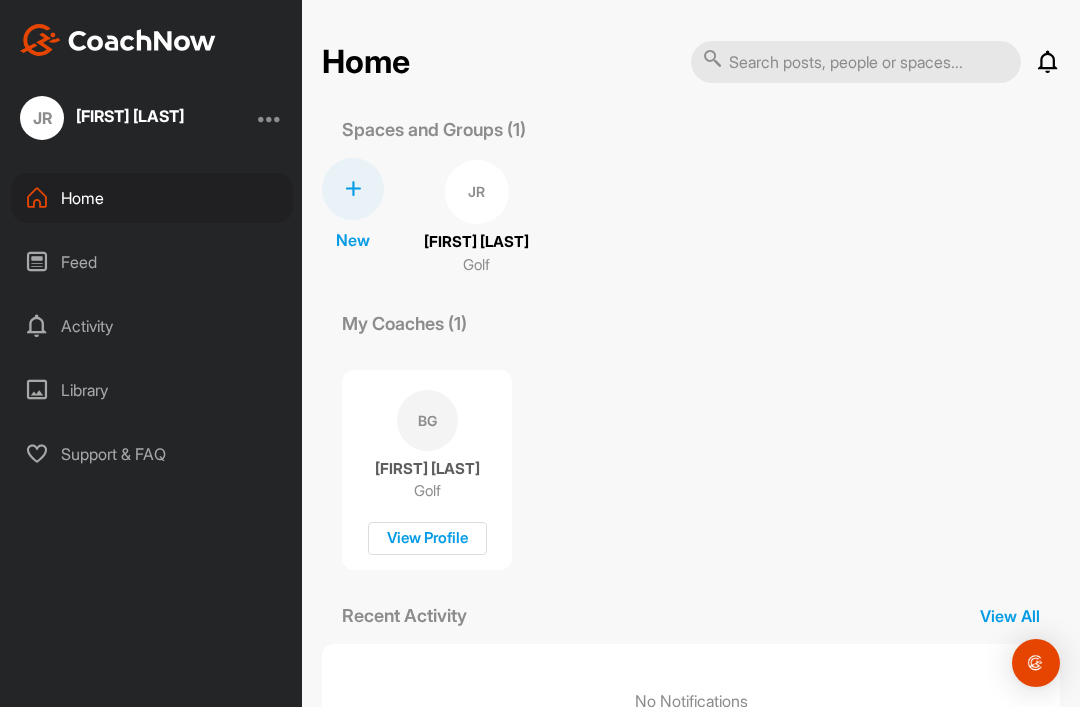 click on "View Profile" at bounding box center (427, 538) 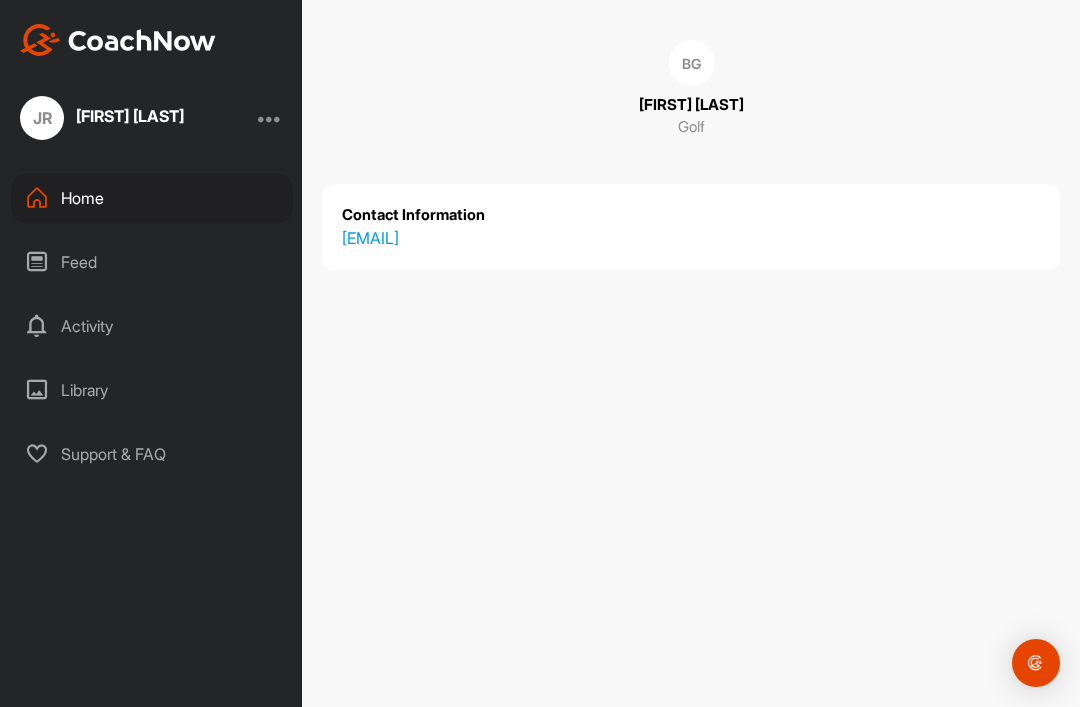 click on "[EMAIL]" at bounding box center (691, 238) 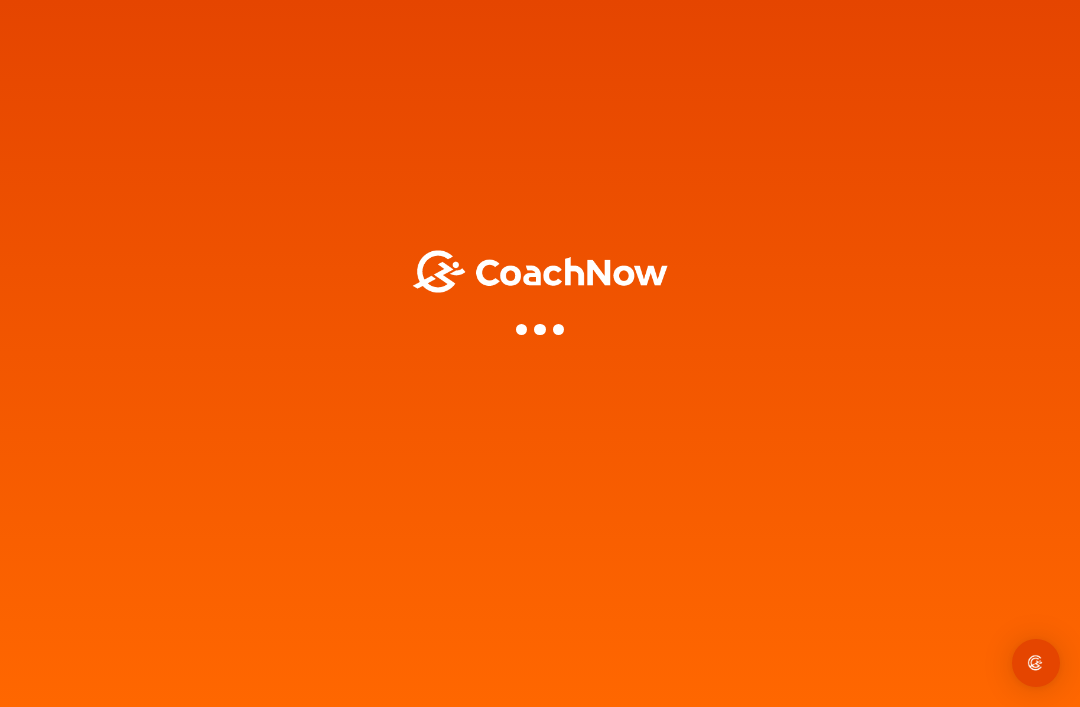 scroll, scrollTop: 0, scrollLeft: 0, axis: both 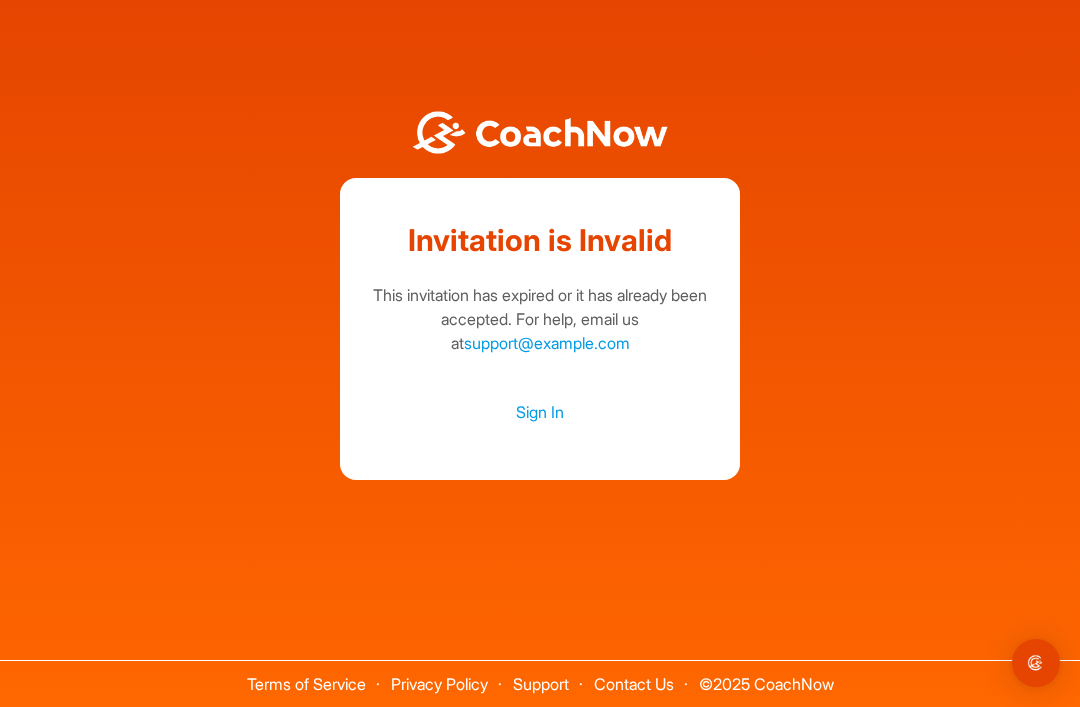 click on "[EMAIL]" at bounding box center [547, 343] 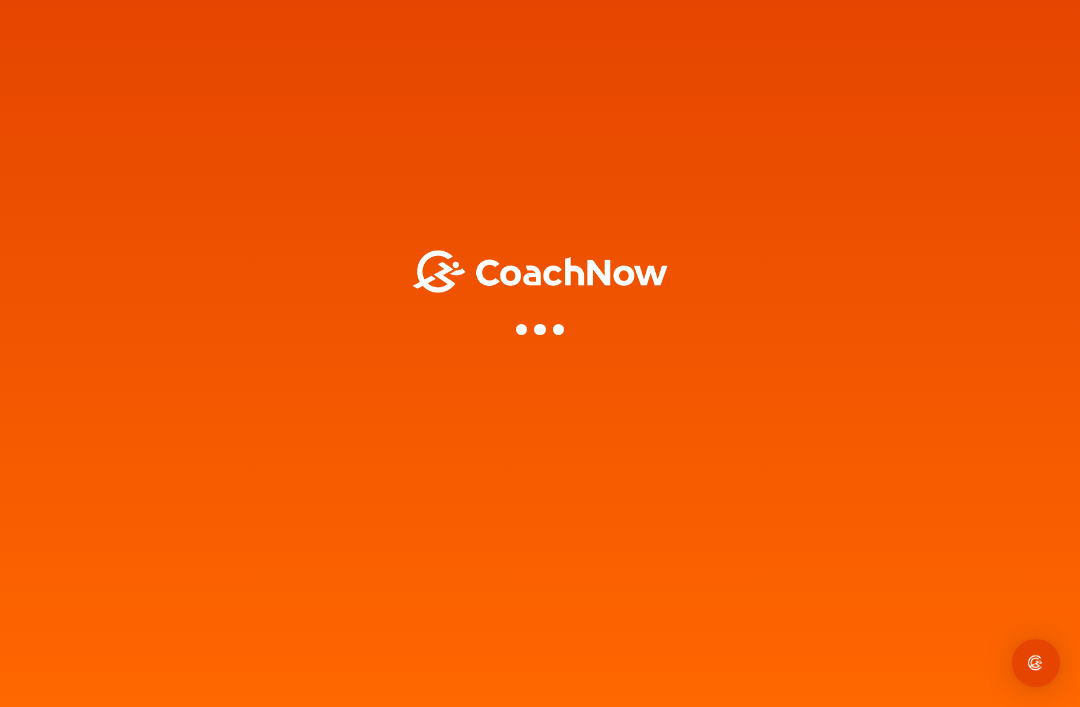 scroll, scrollTop: 0, scrollLeft: 0, axis: both 